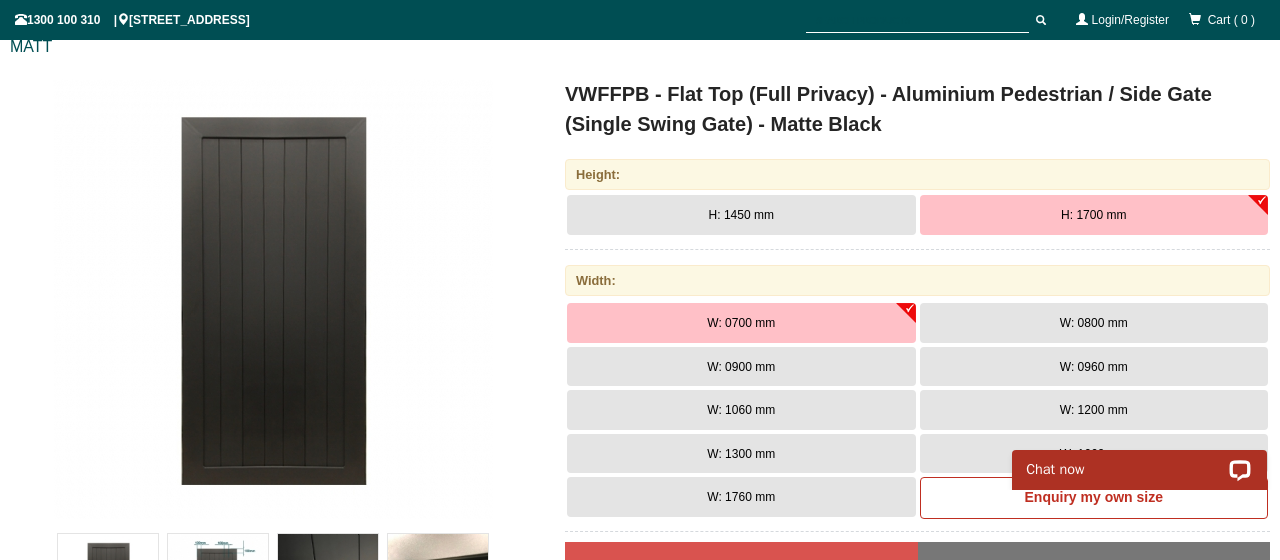 scroll, scrollTop: 0, scrollLeft: 0, axis: both 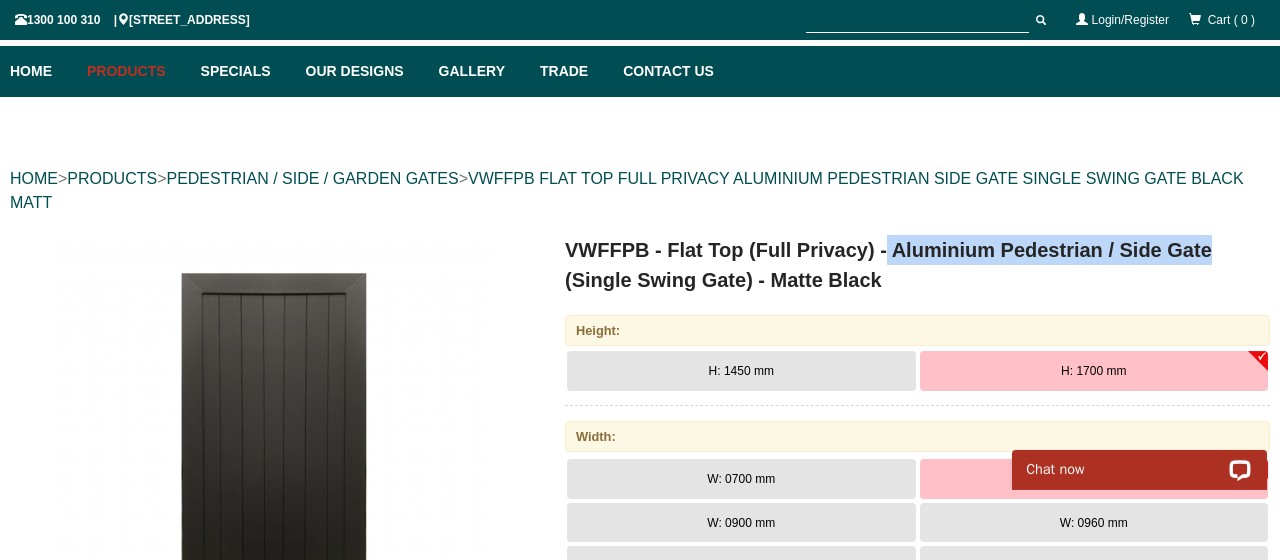 drag, startPoint x: 888, startPoint y: 248, endPoint x: 1214, endPoint y: 250, distance: 326.00613 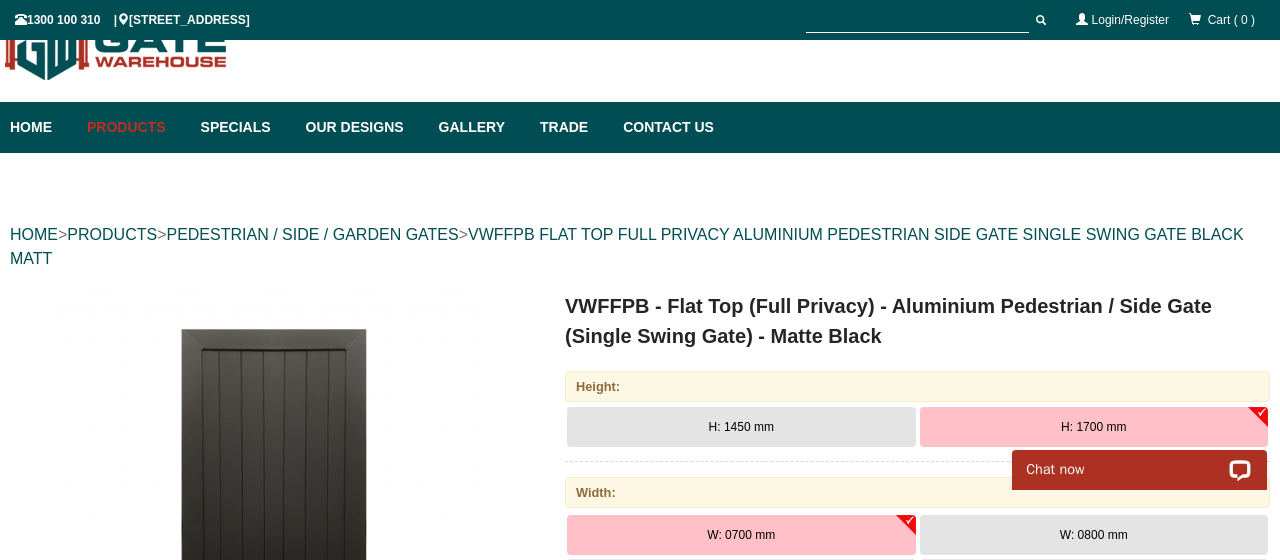 scroll, scrollTop: 0, scrollLeft: 0, axis: both 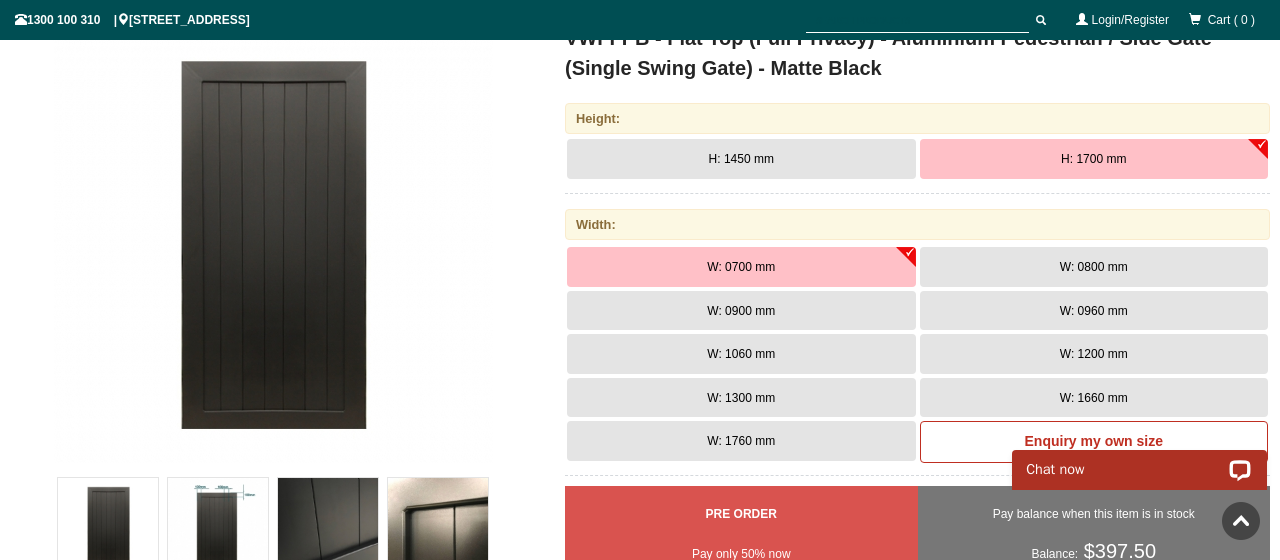 click on "H: 1700 mm" at bounding box center [1094, 159] 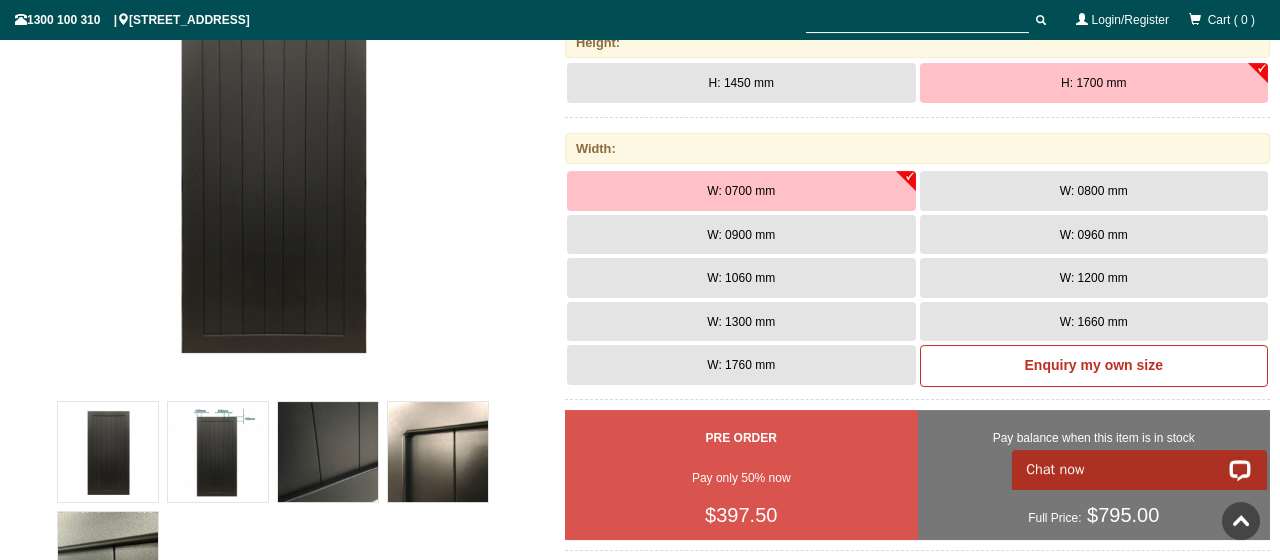scroll, scrollTop: 424, scrollLeft: 0, axis: vertical 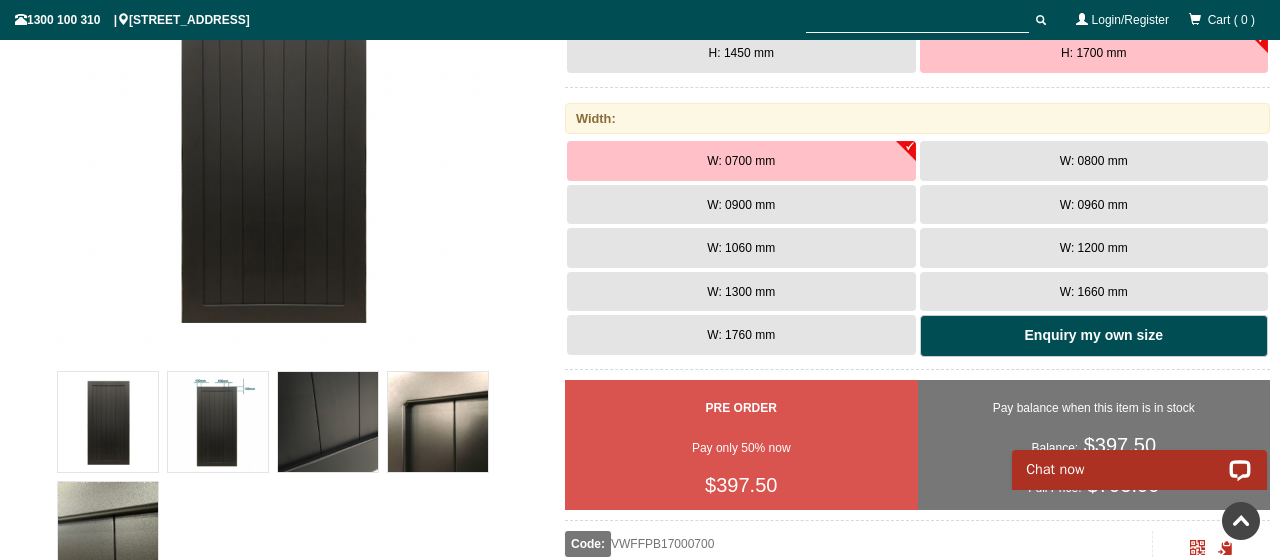 click on "Enquiry my own size" at bounding box center (1094, 336) 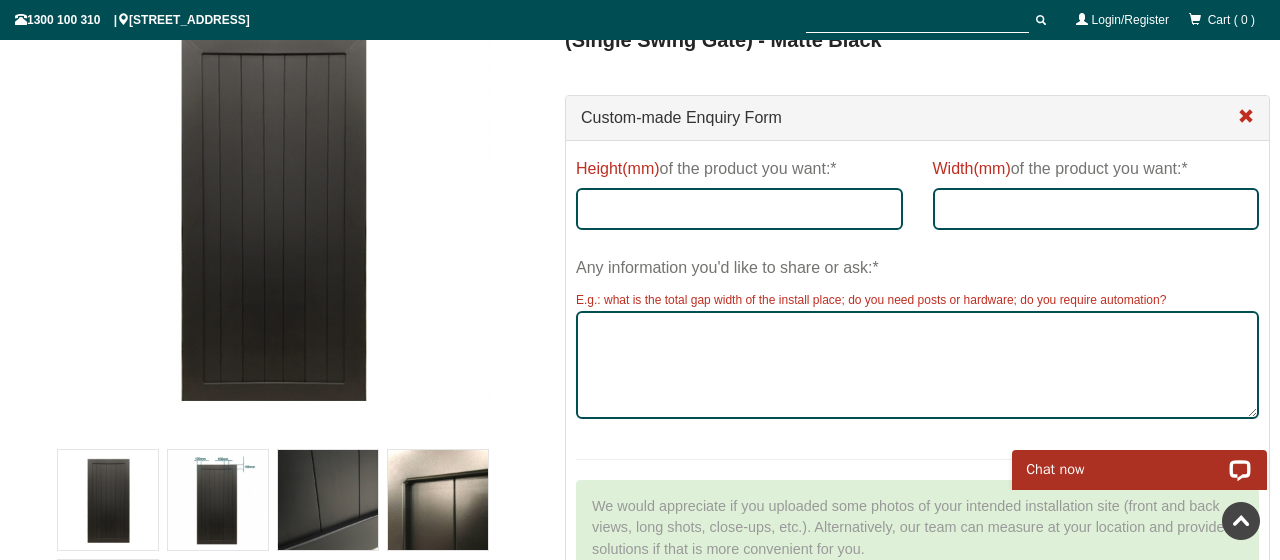scroll, scrollTop: 318, scrollLeft: 0, axis: vertical 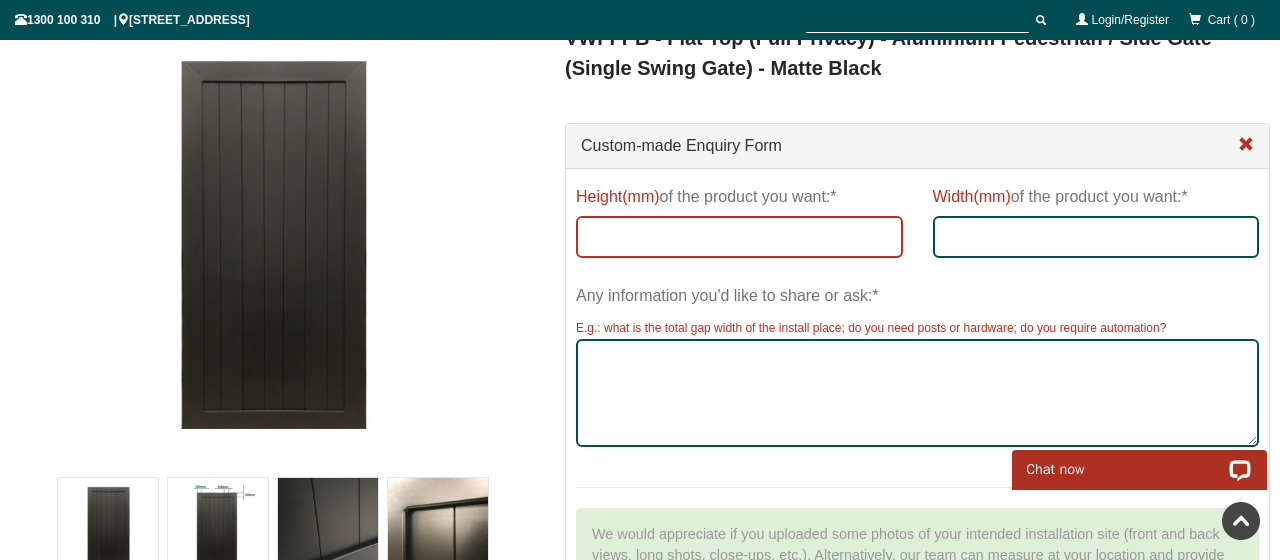 click on "Height(mm)  of the product you want:*" at bounding box center (739, 237) 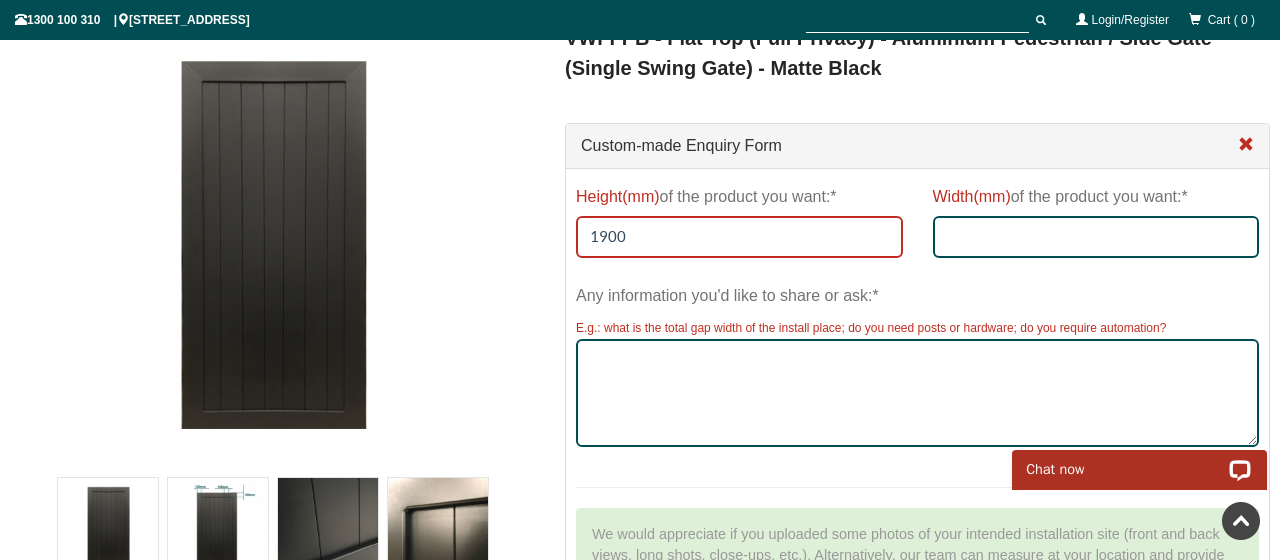 type on "1900" 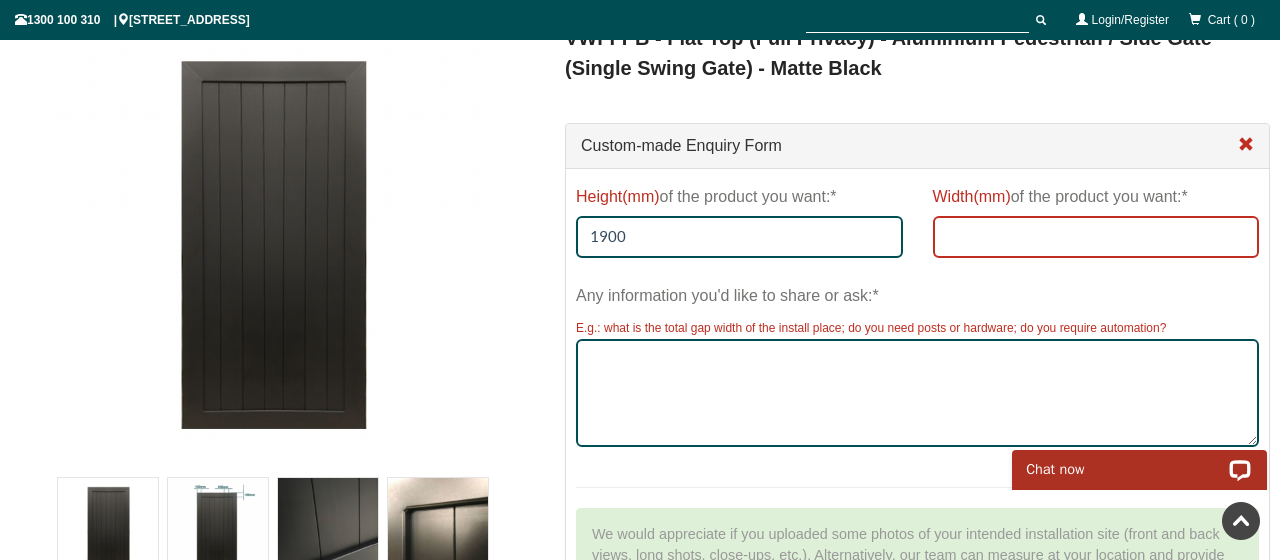 click on "Width(mm)  of the product you want:*" at bounding box center (1096, 237) 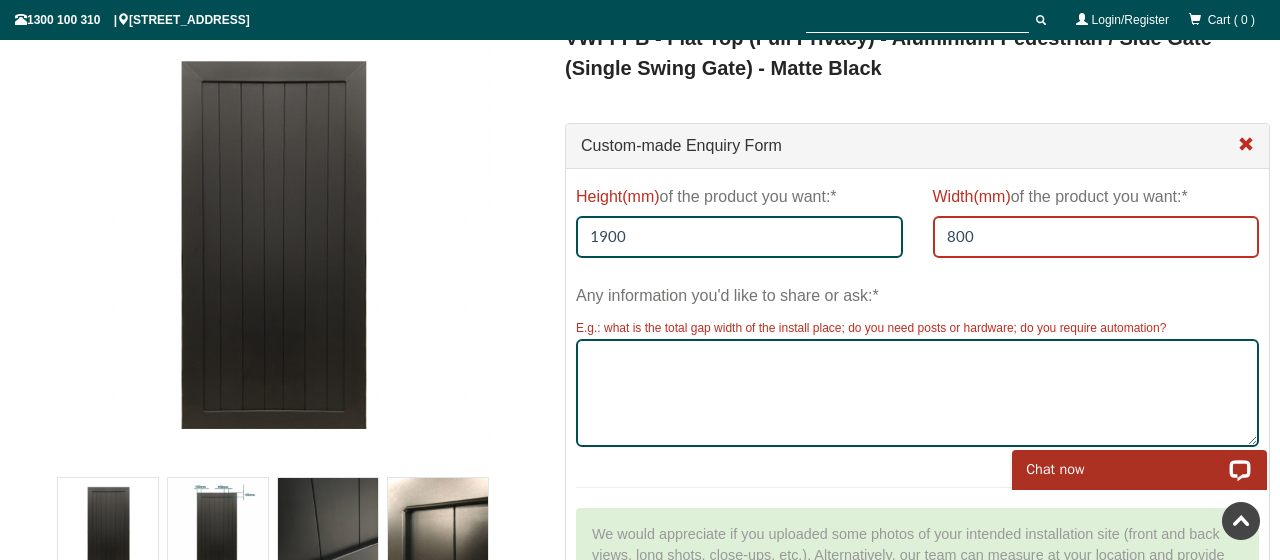 type on "800" 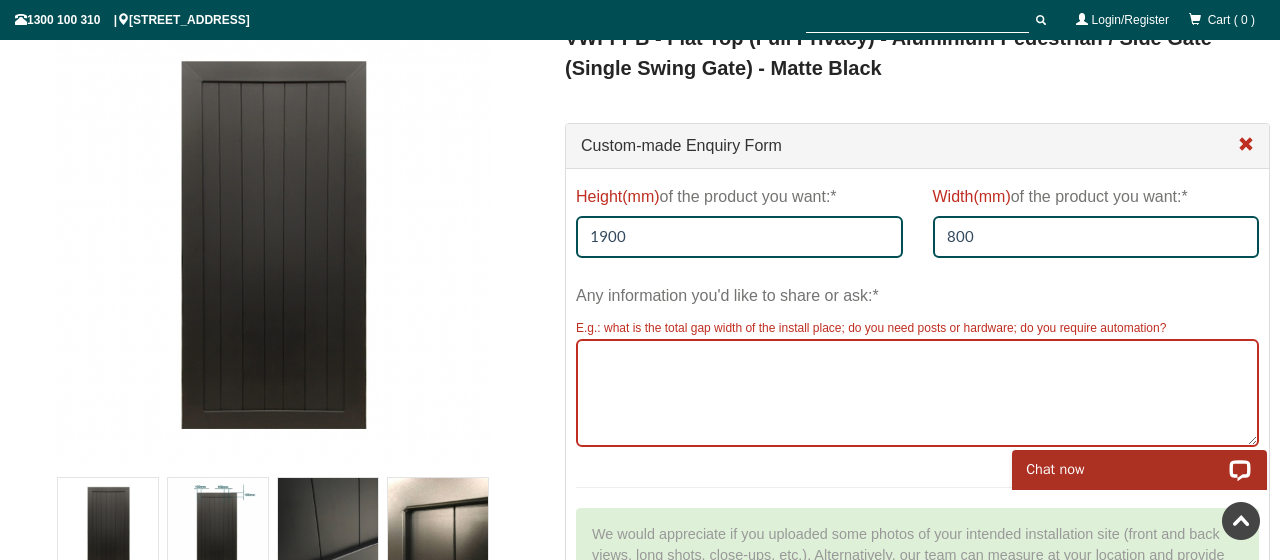 click on "Any information you'd like to share or ask:*" at bounding box center [917, 393] 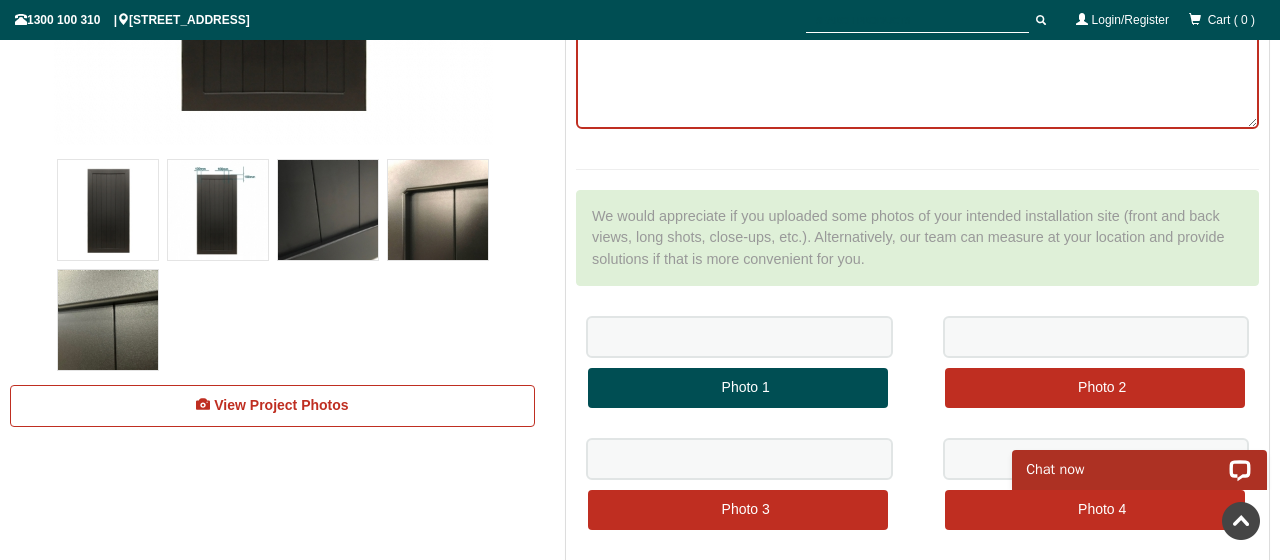 scroll, scrollTop: 530, scrollLeft: 0, axis: vertical 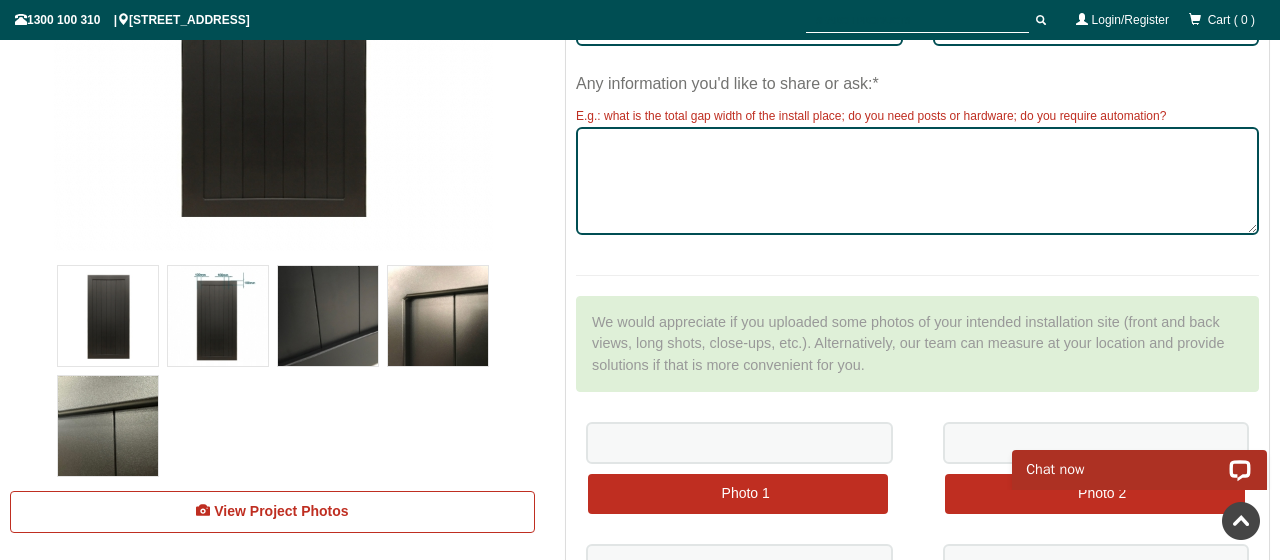 click at bounding box center (218, 316) 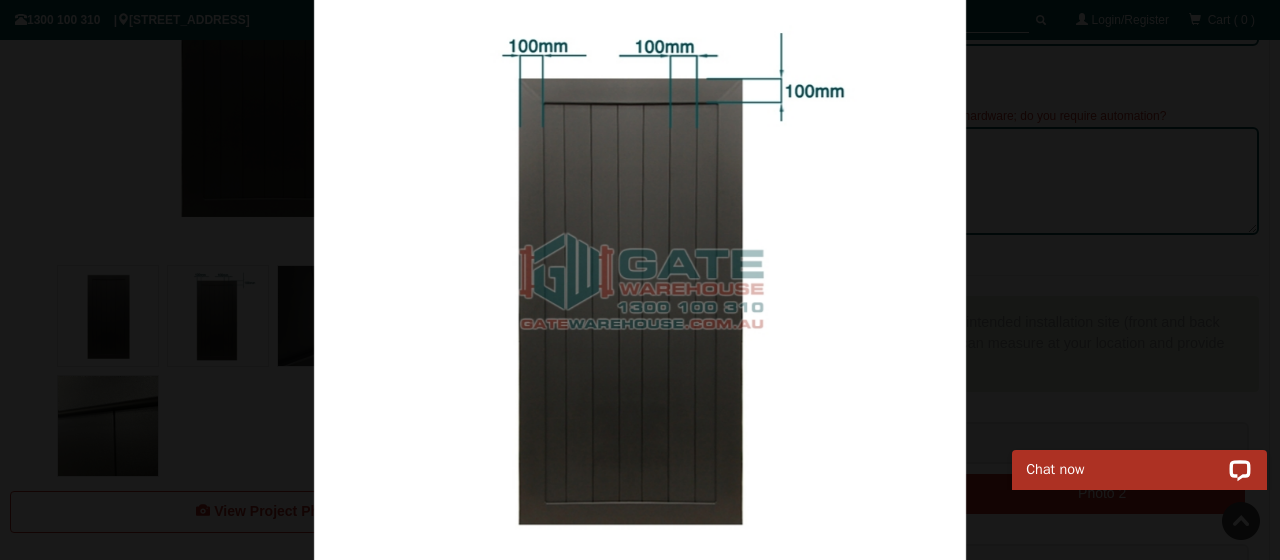 click at bounding box center (640, 280) 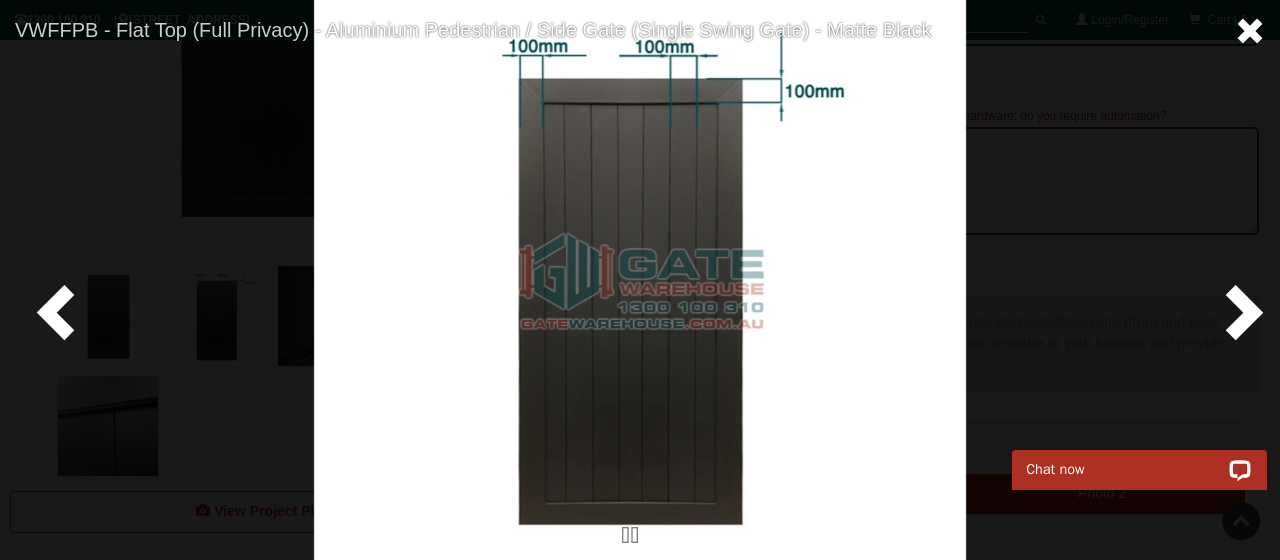 click at bounding box center [1250, 31] 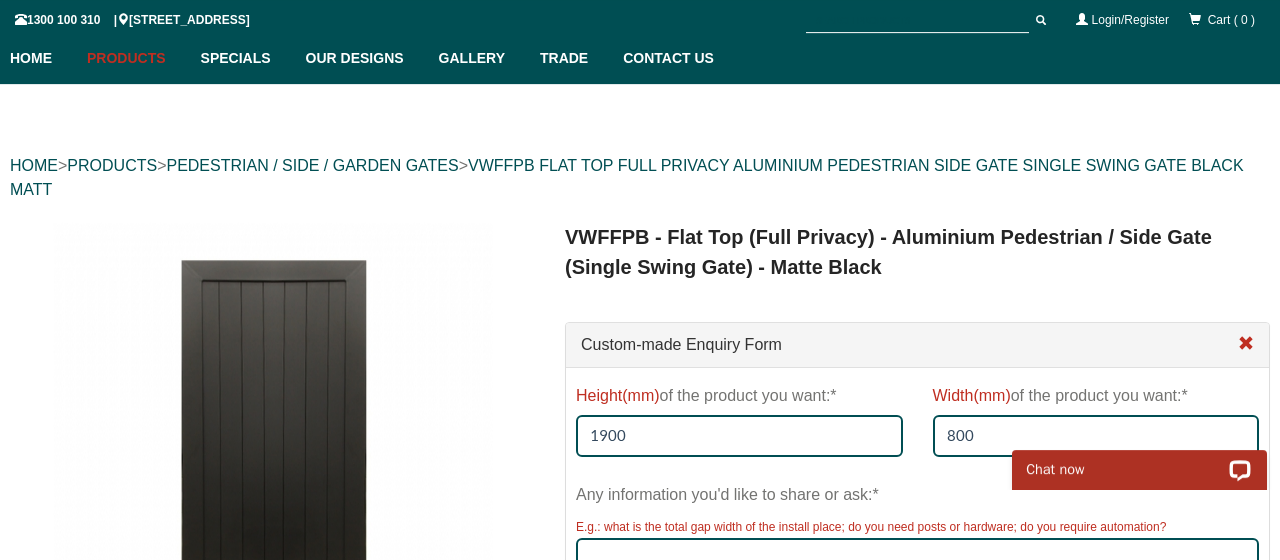 scroll, scrollTop: 106, scrollLeft: 0, axis: vertical 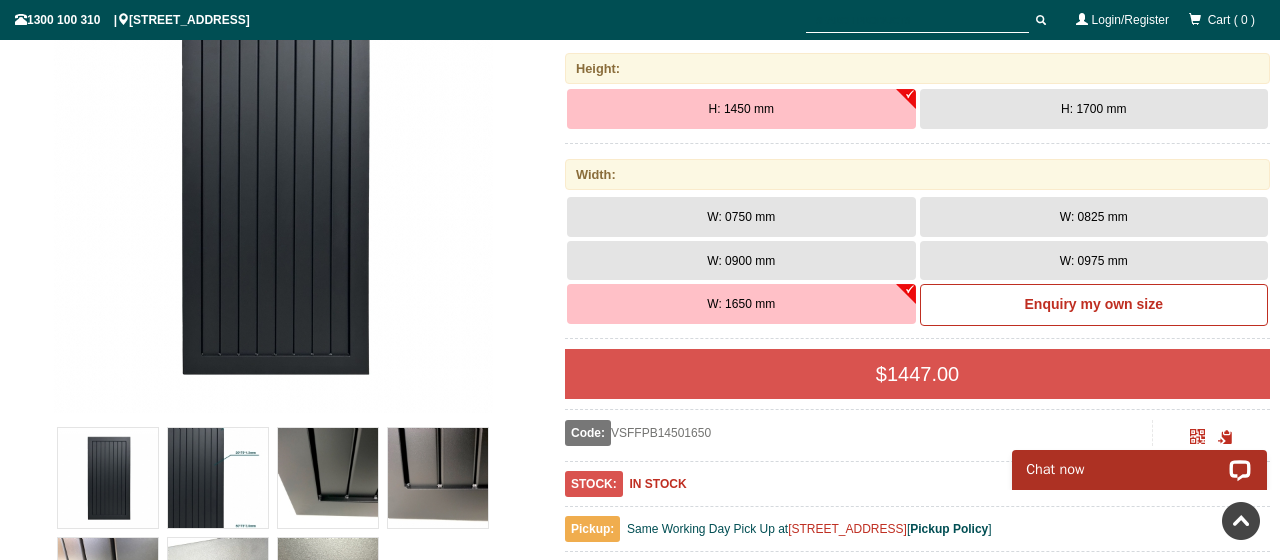 click on "H: 1700 mm" at bounding box center (1093, 109) 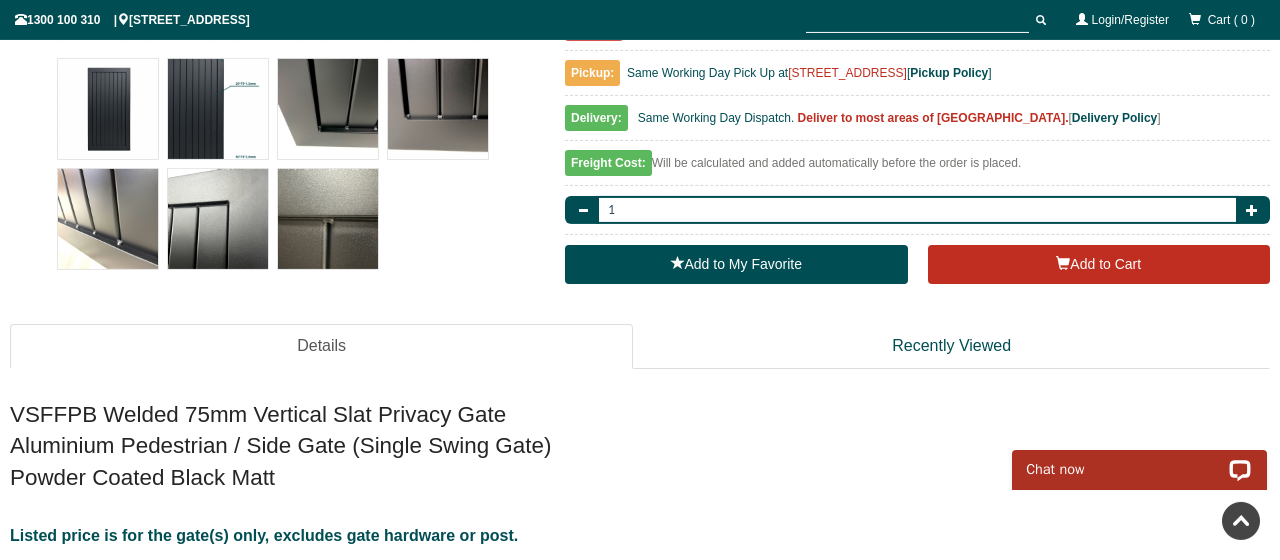 scroll, scrollTop: 686, scrollLeft: 0, axis: vertical 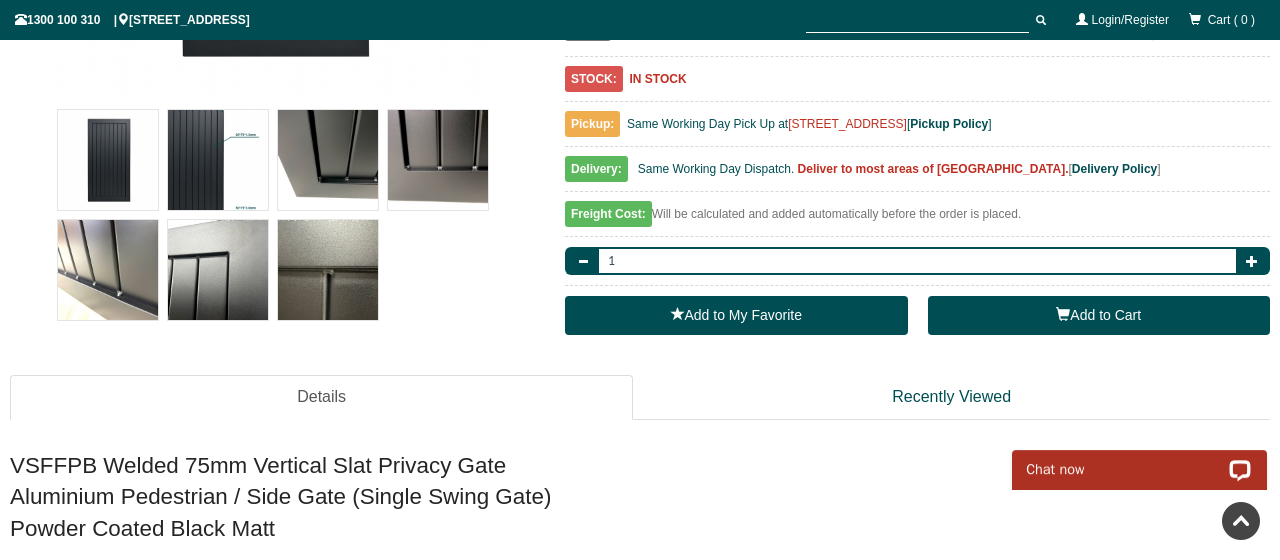 click on "Add to Cart" at bounding box center [1099, 316] 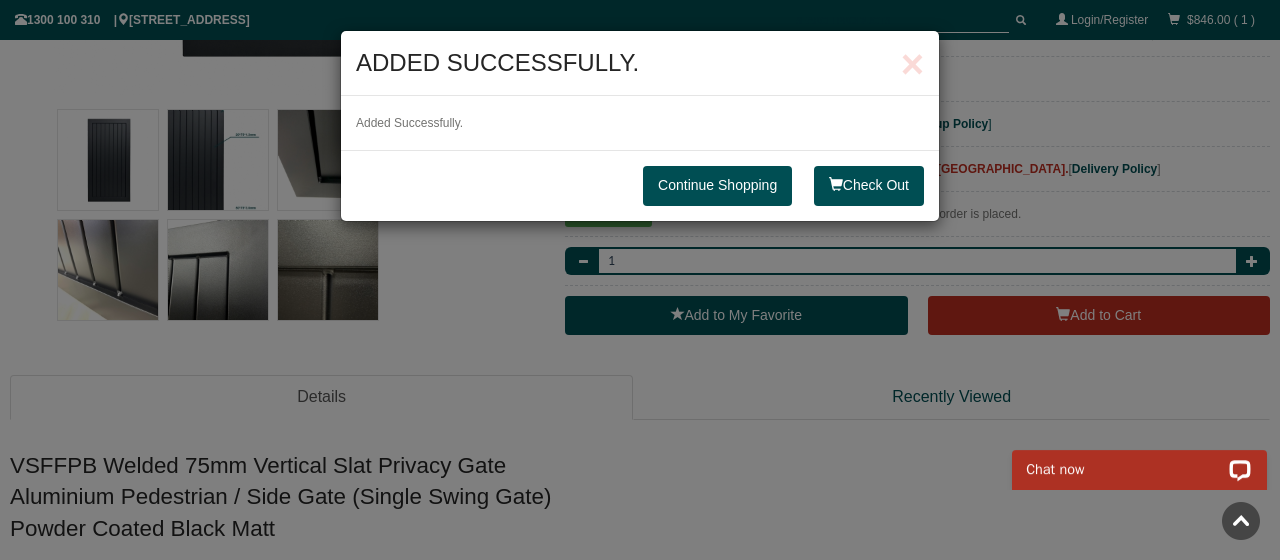 click on "Continue Shopping" at bounding box center (717, 186) 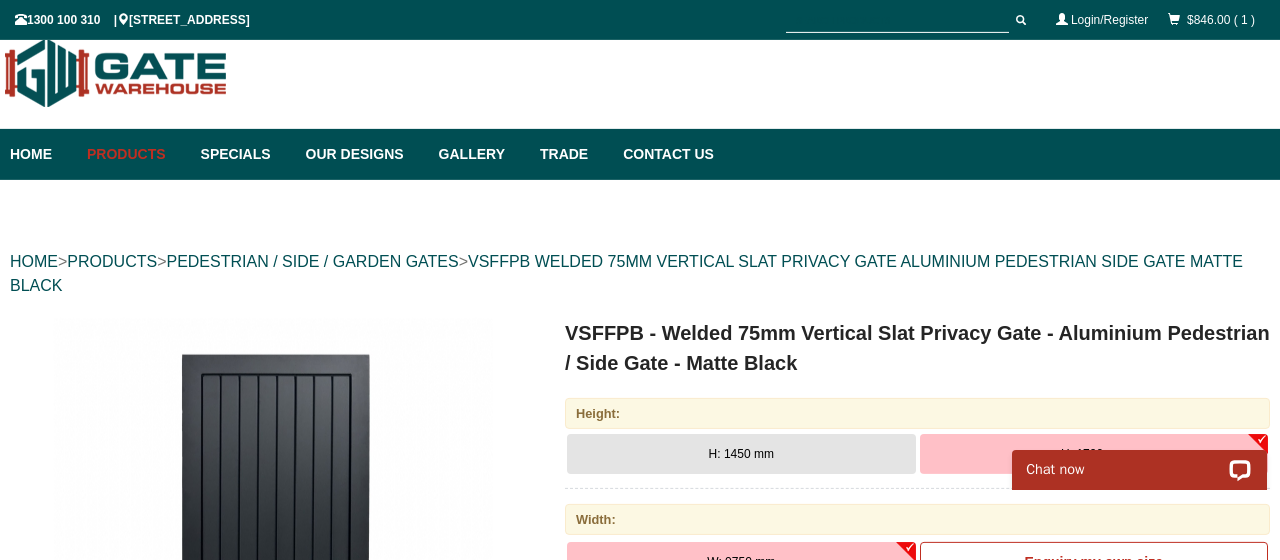 scroll, scrollTop: 0, scrollLeft: 0, axis: both 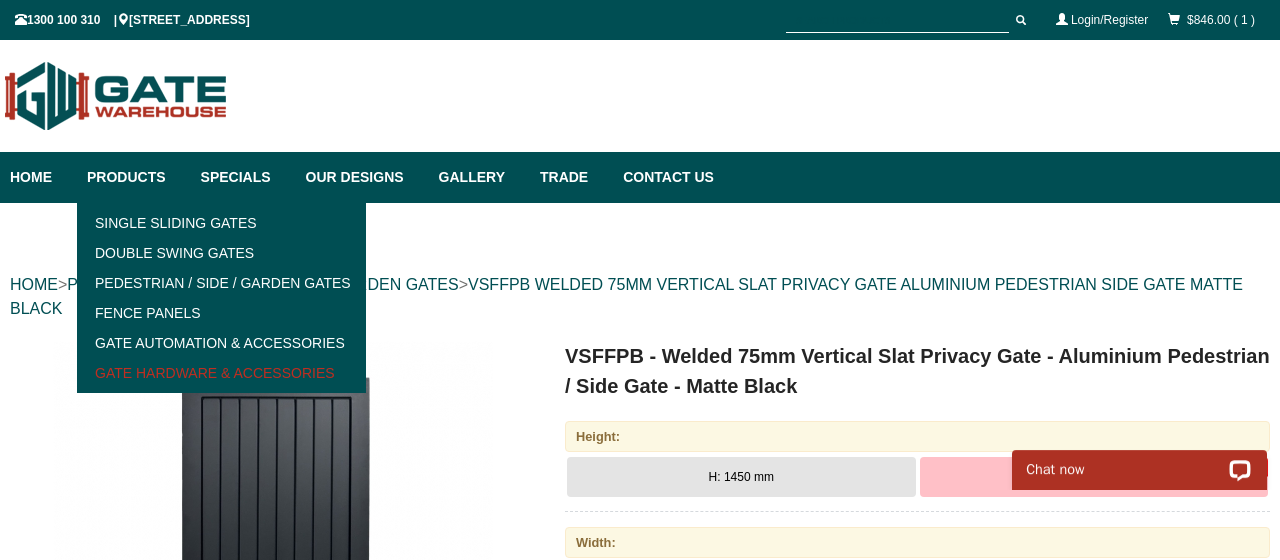 click on "Gate Hardware & Accessories" at bounding box center [221, 373] 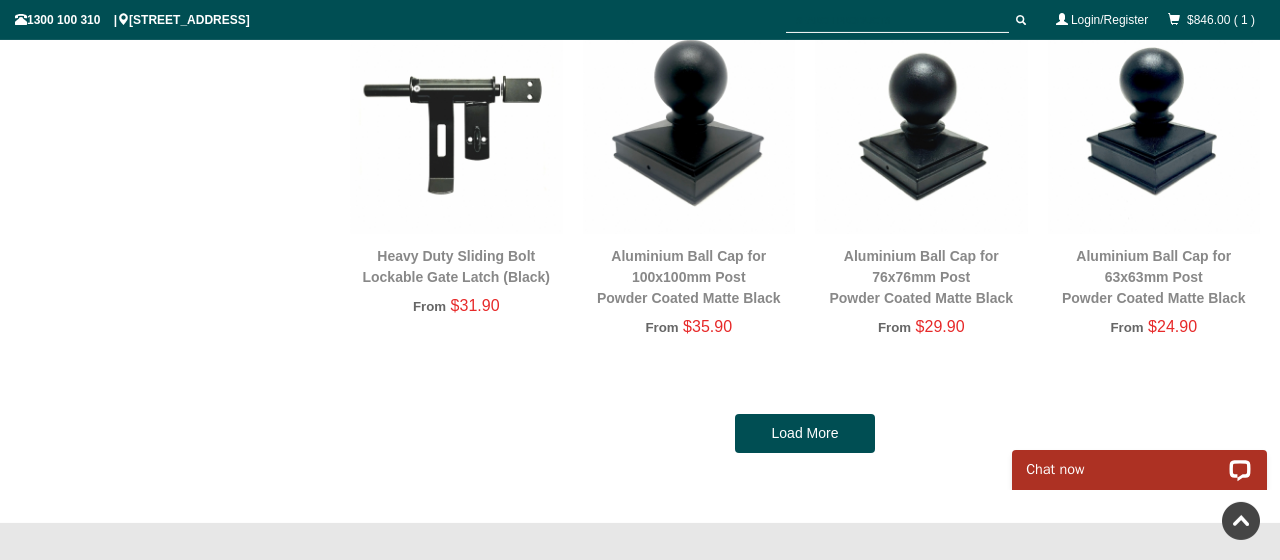 scroll, scrollTop: 3442, scrollLeft: 0, axis: vertical 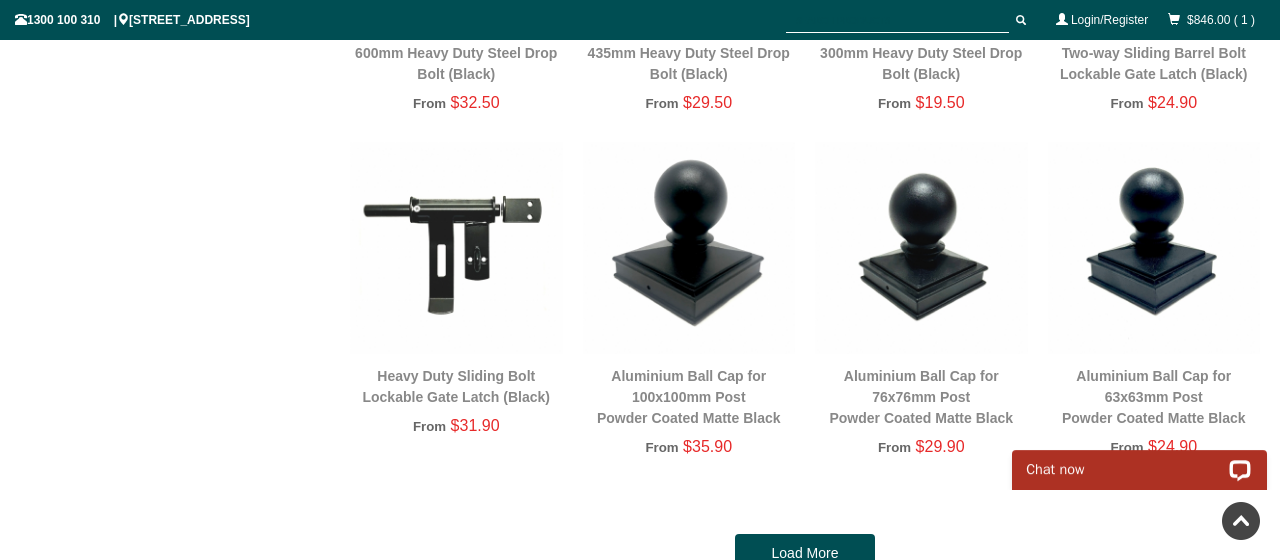 click at bounding box center [689, 248] 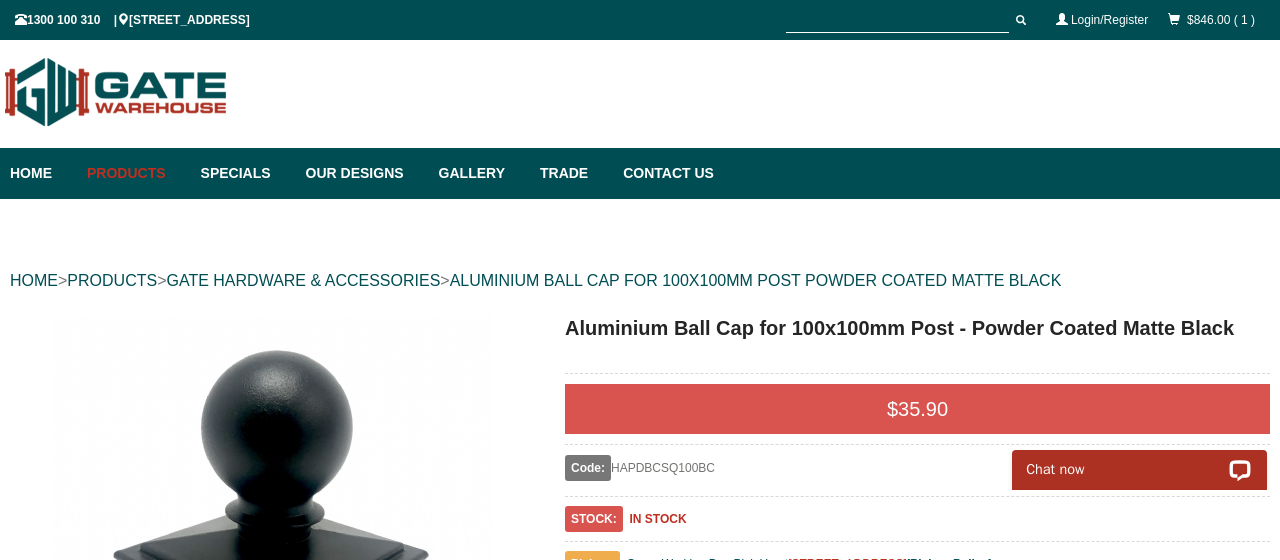 scroll, scrollTop: 0, scrollLeft: 0, axis: both 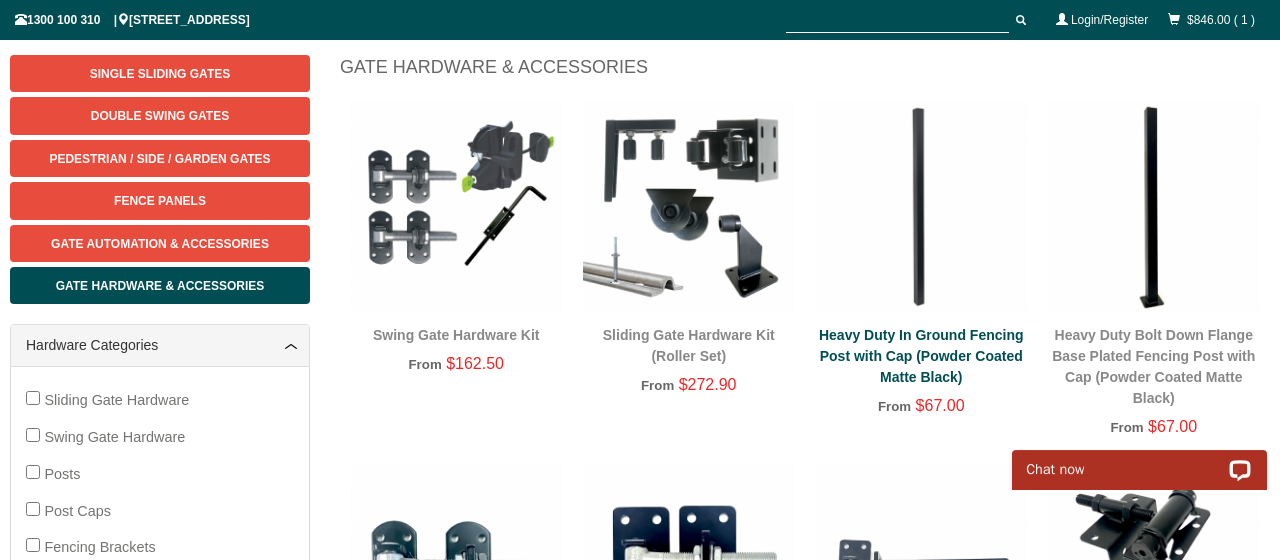 click on "Heavy Duty In Ground Fencing Post with Cap (Powder Coated Matte Black)" at bounding box center (921, 356) 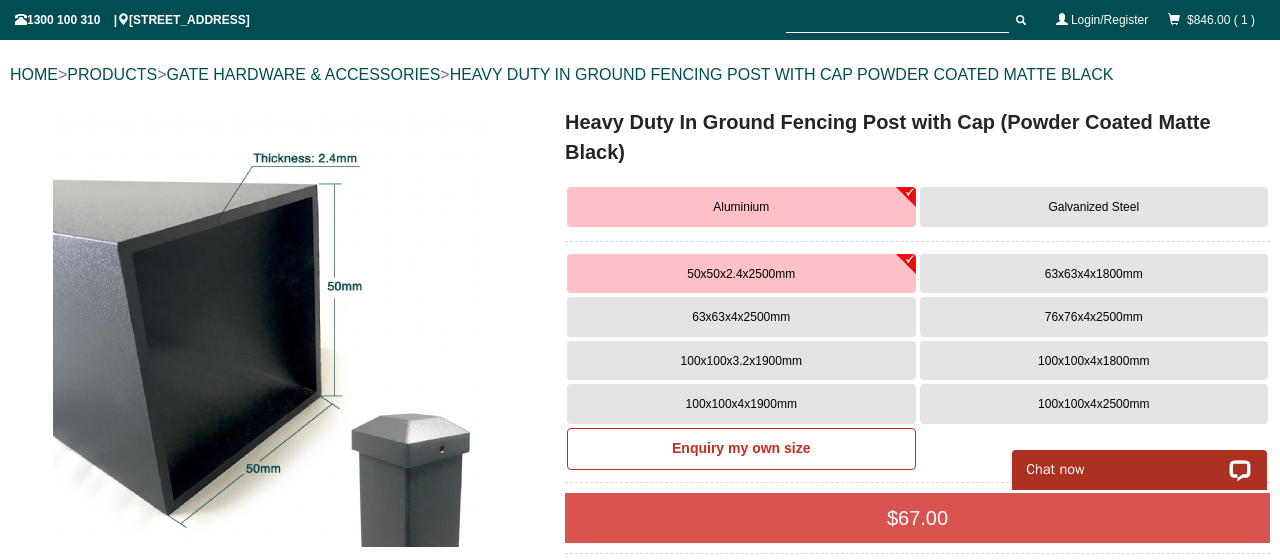 scroll, scrollTop: 0, scrollLeft: 0, axis: both 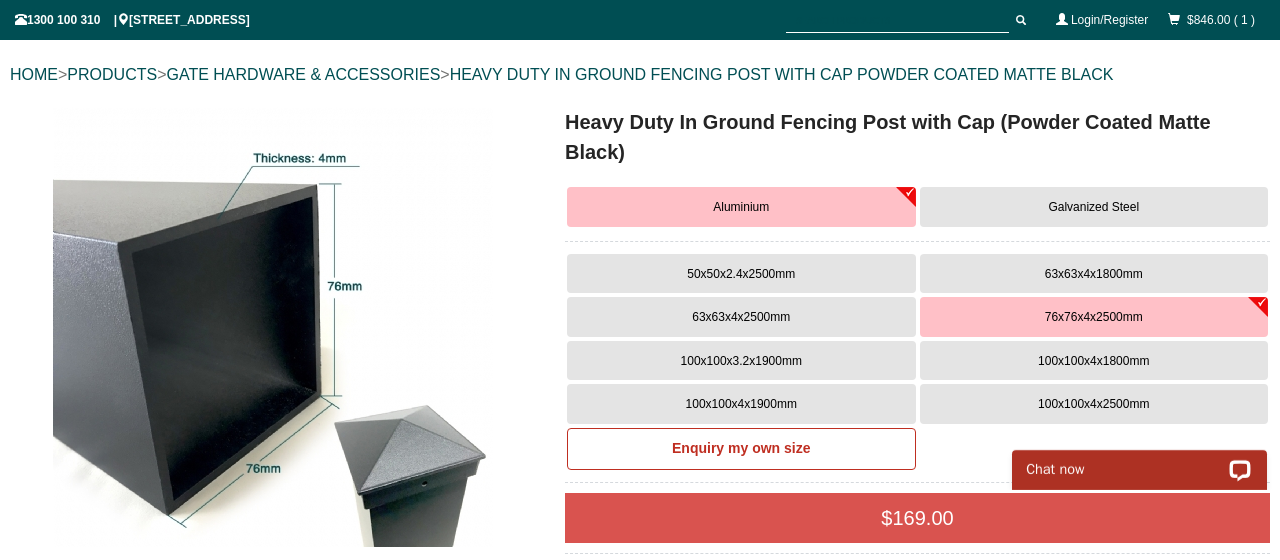 click on "50x50x2.4x2500mm" at bounding box center (741, 274) 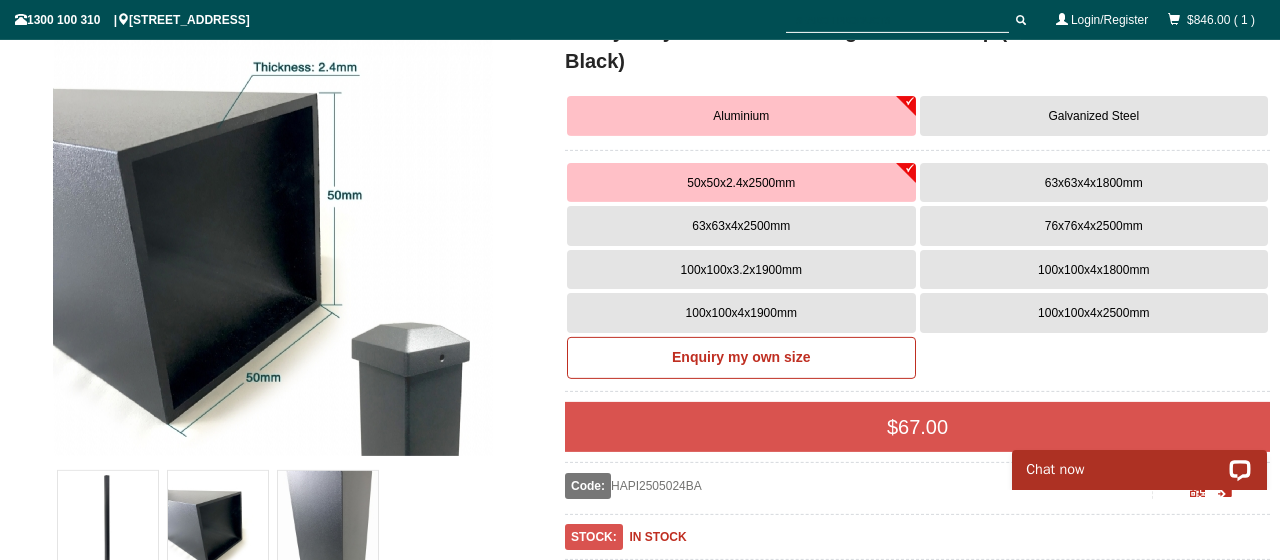 scroll, scrollTop: 316, scrollLeft: 0, axis: vertical 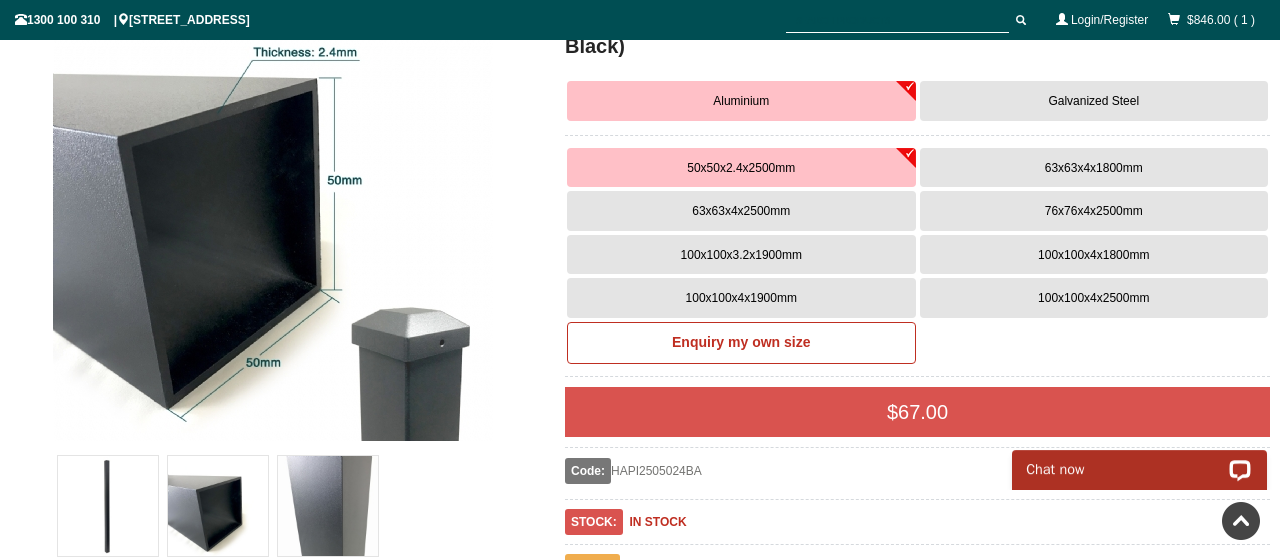 click on "63x63x4x1800mm" at bounding box center [1094, 168] 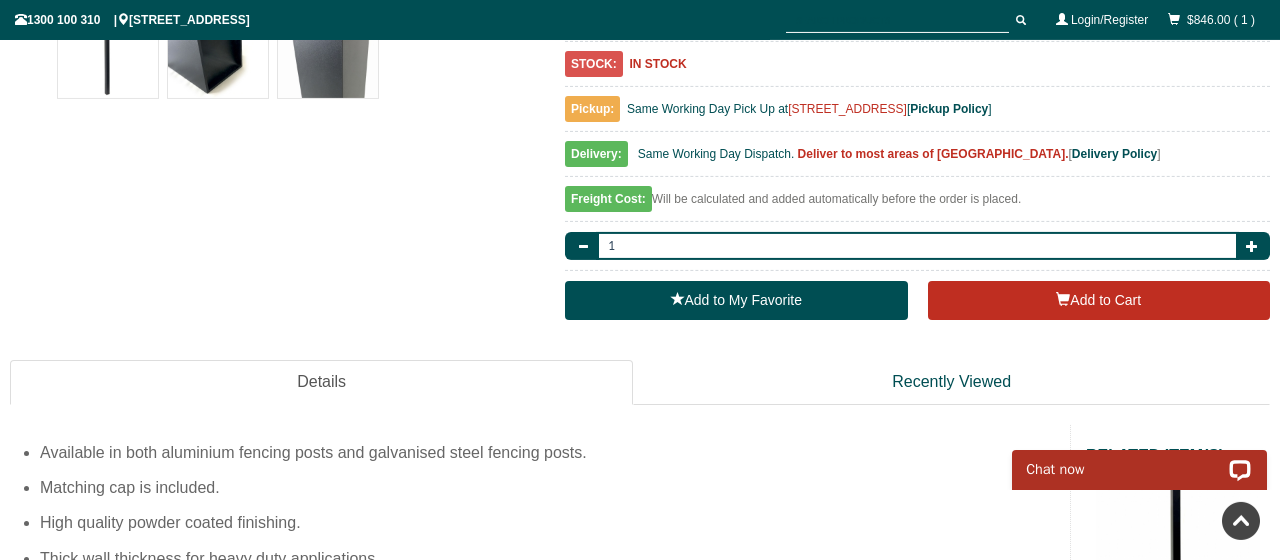 scroll, scrollTop: 846, scrollLeft: 0, axis: vertical 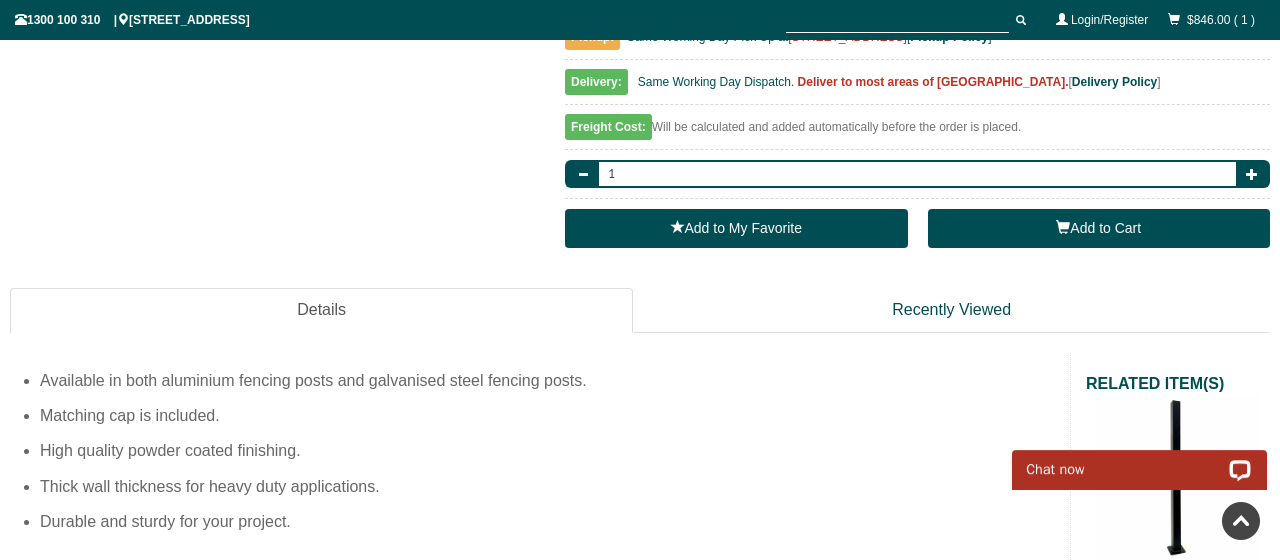 click on "Add to Cart" at bounding box center (1099, 229) 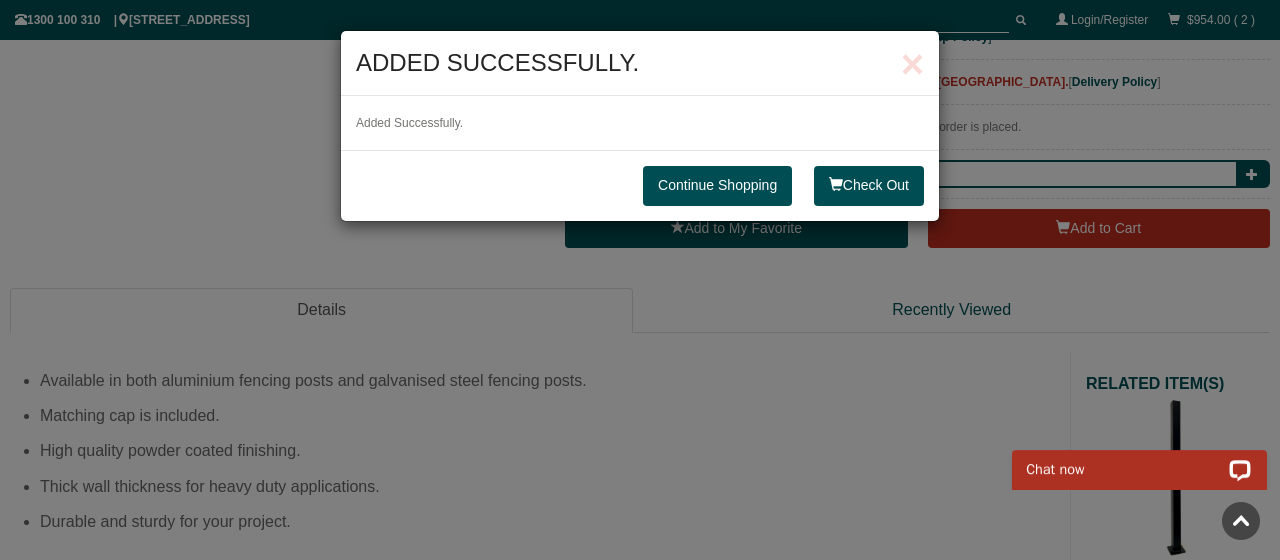 click on "Continue Shopping" at bounding box center [717, 186] 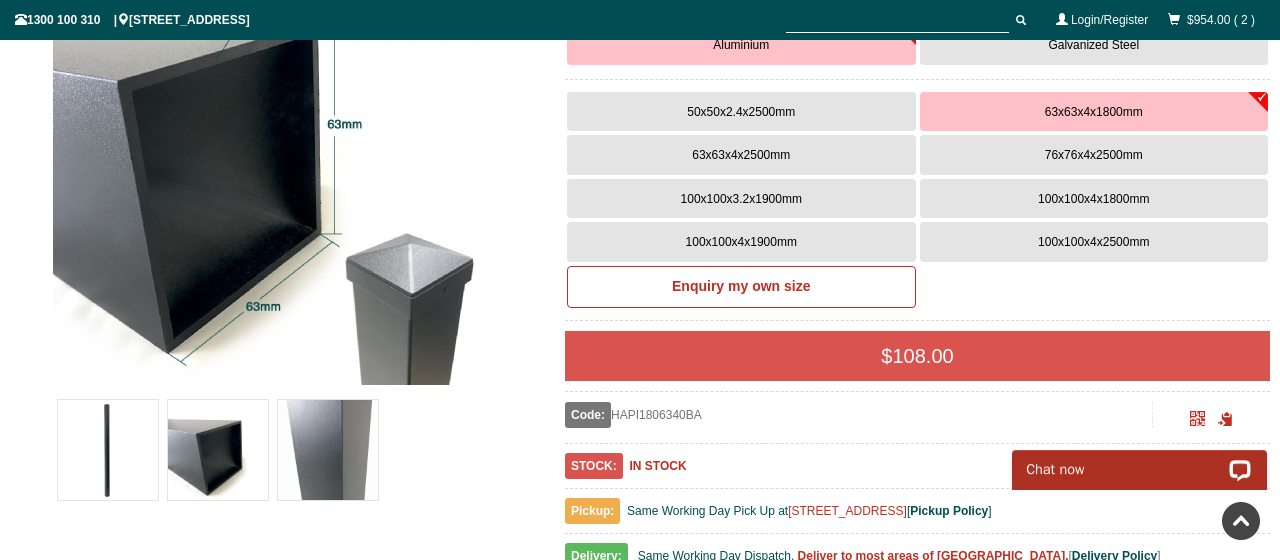 scroll, scrollTop: 316, scrollLeft: 0, axis: vertical 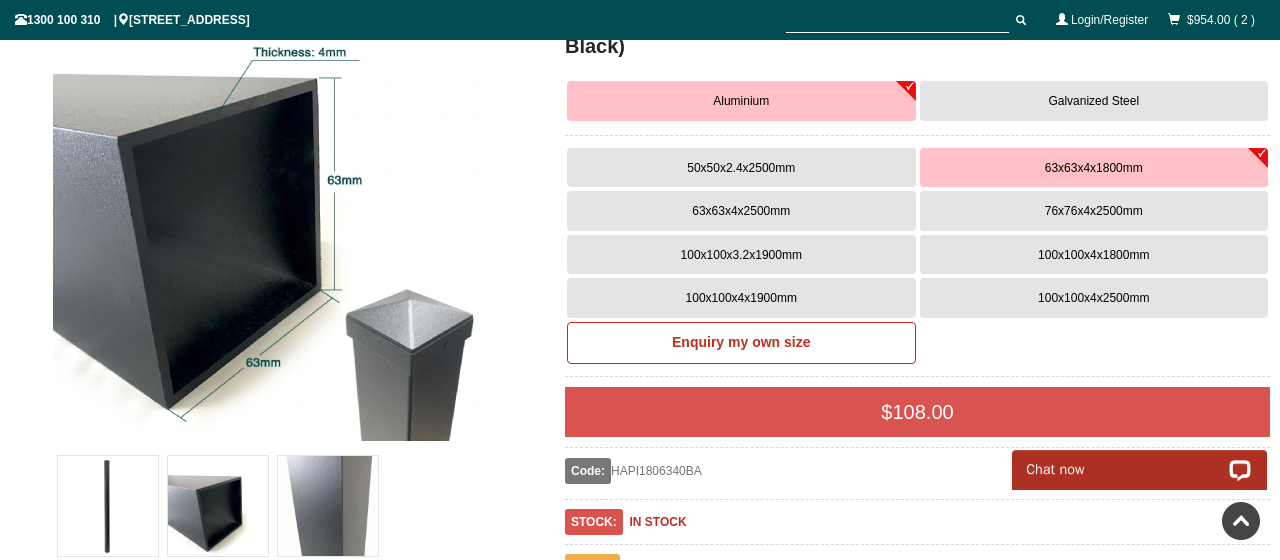 click on "63x63x4x2500mm" at bounding box center (741, 211) 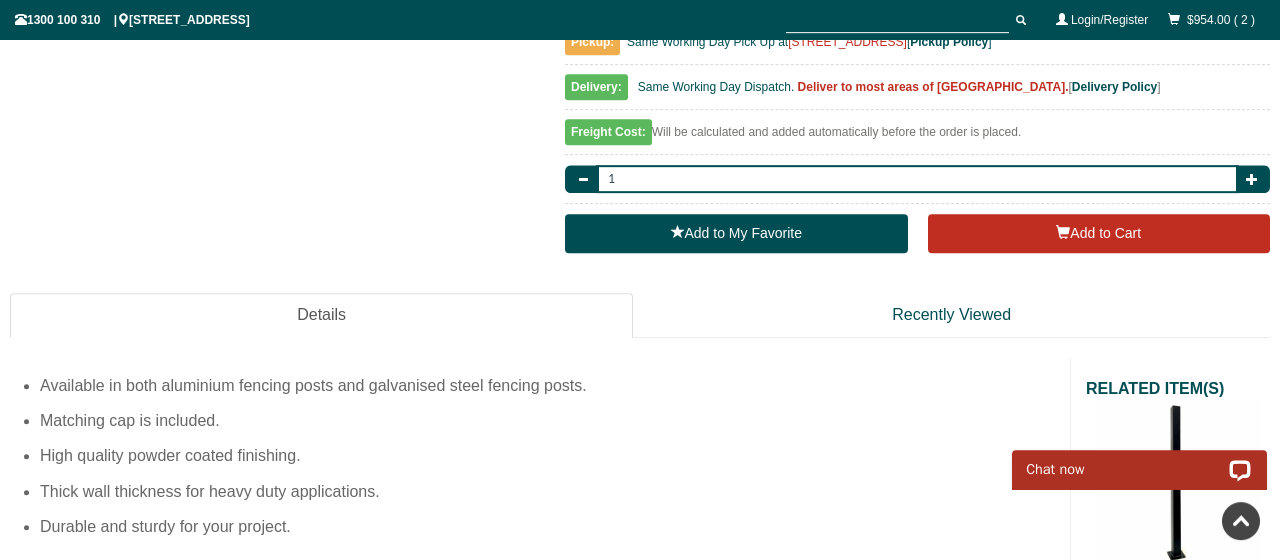 scroll, scrollTop: 846, scrollLeft: 0, axis: vertical 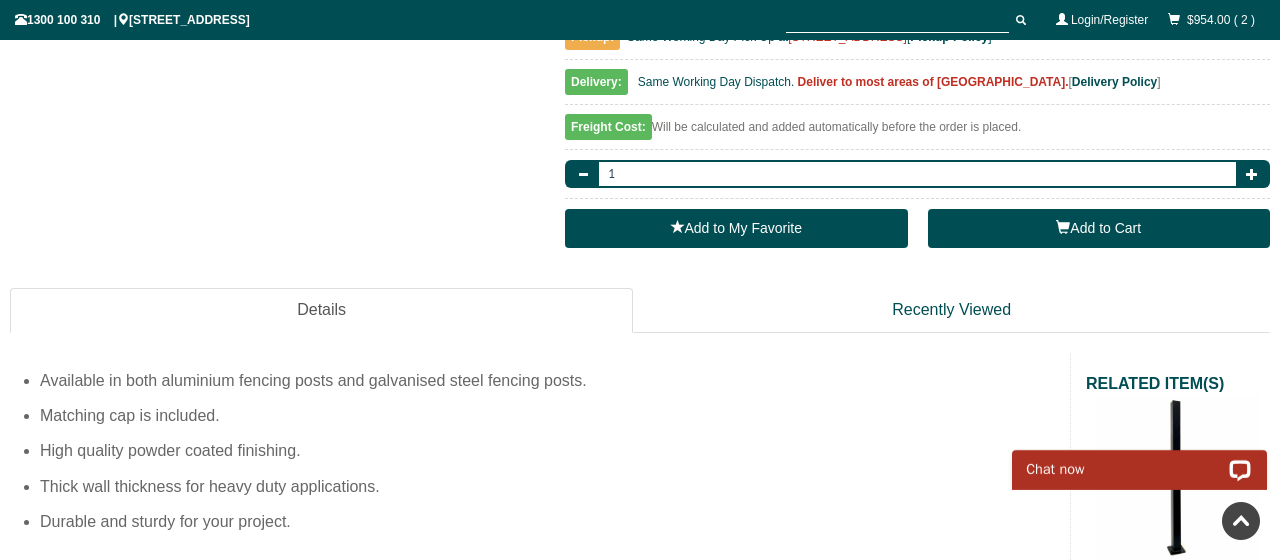 click on "Add to Cart" at bounding box center [1099, 229] 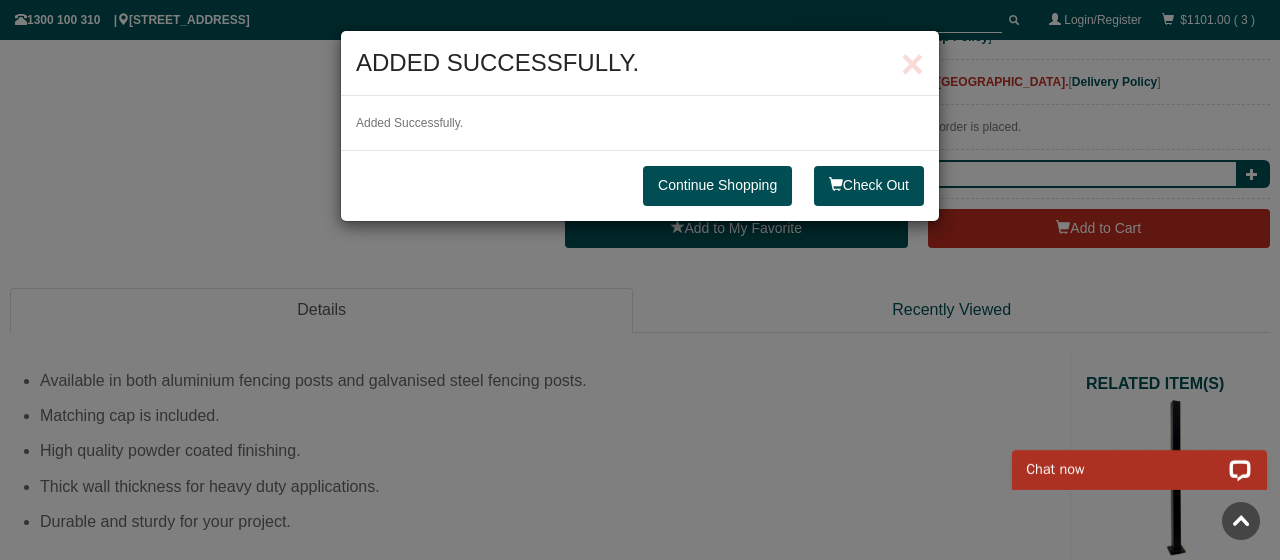 click on "Continue Shopping" at bounding box center (717, 186) 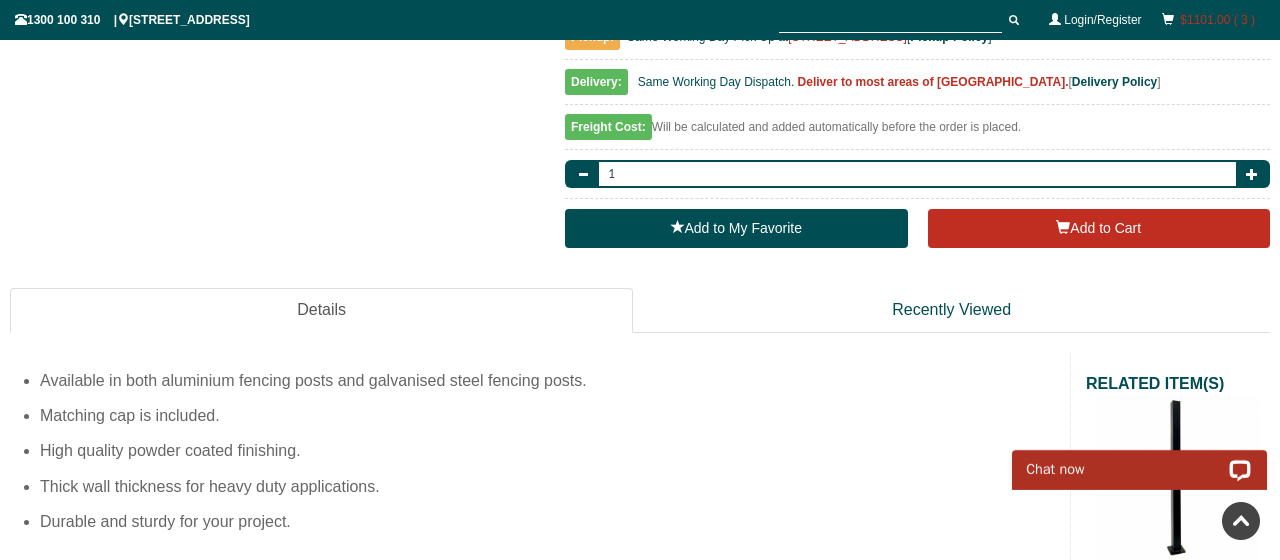 click on "$1101.00 ( 3 )" at bounding box center [1217, 20] 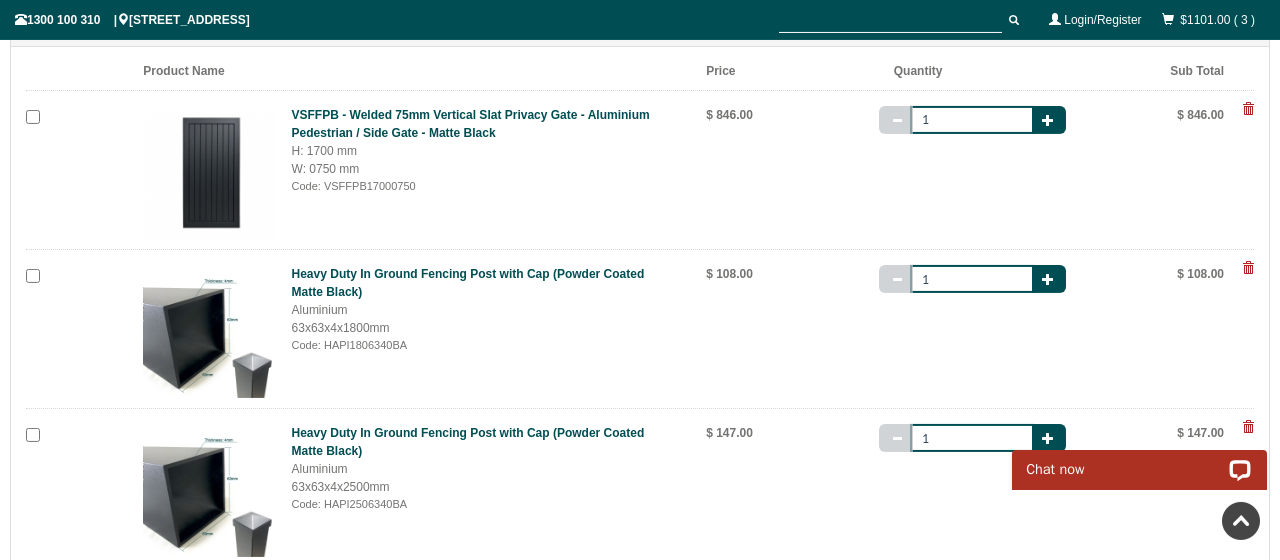scroll, scrollTop: 212, scrollLeft: 0, axis: vertical 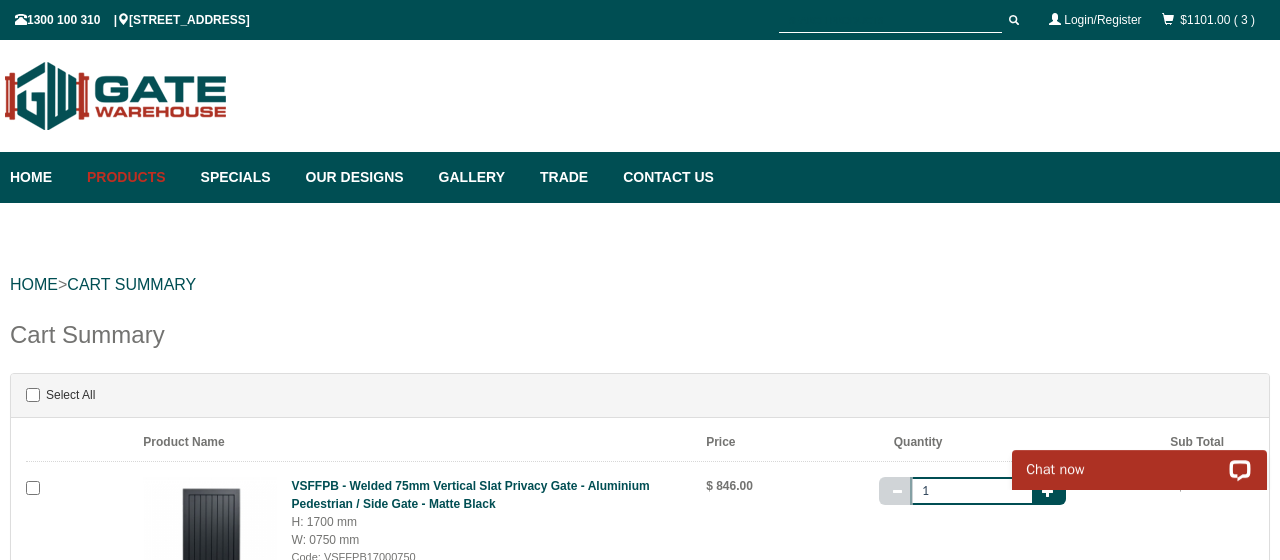 click at bounding box center [116, 96] 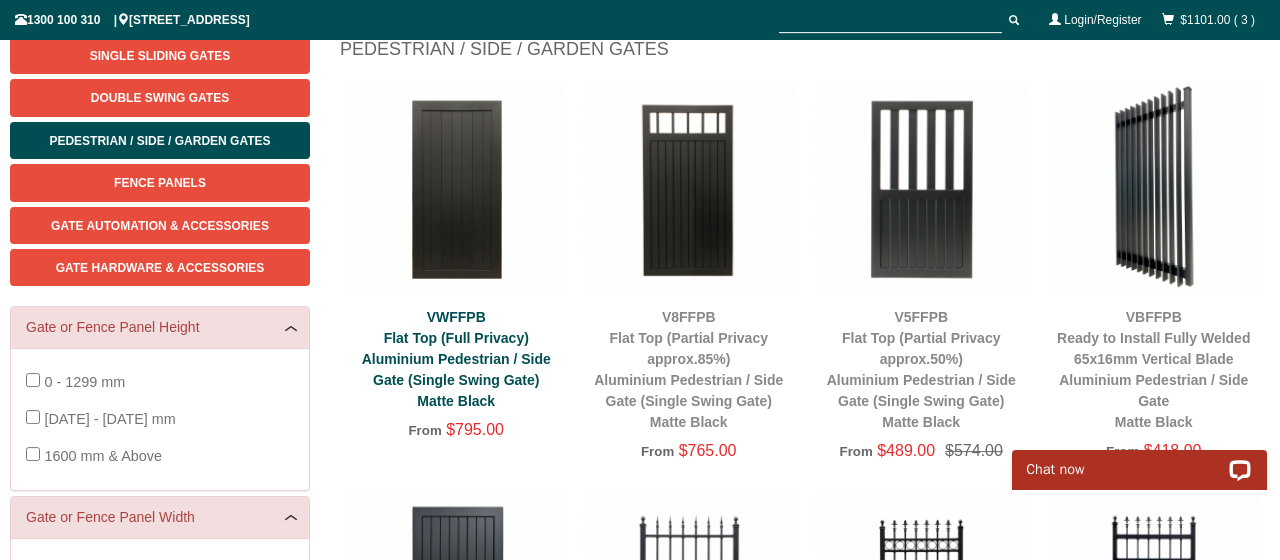 scroll, scrollTop: 368, scrollLeft: 0, axis: vertical 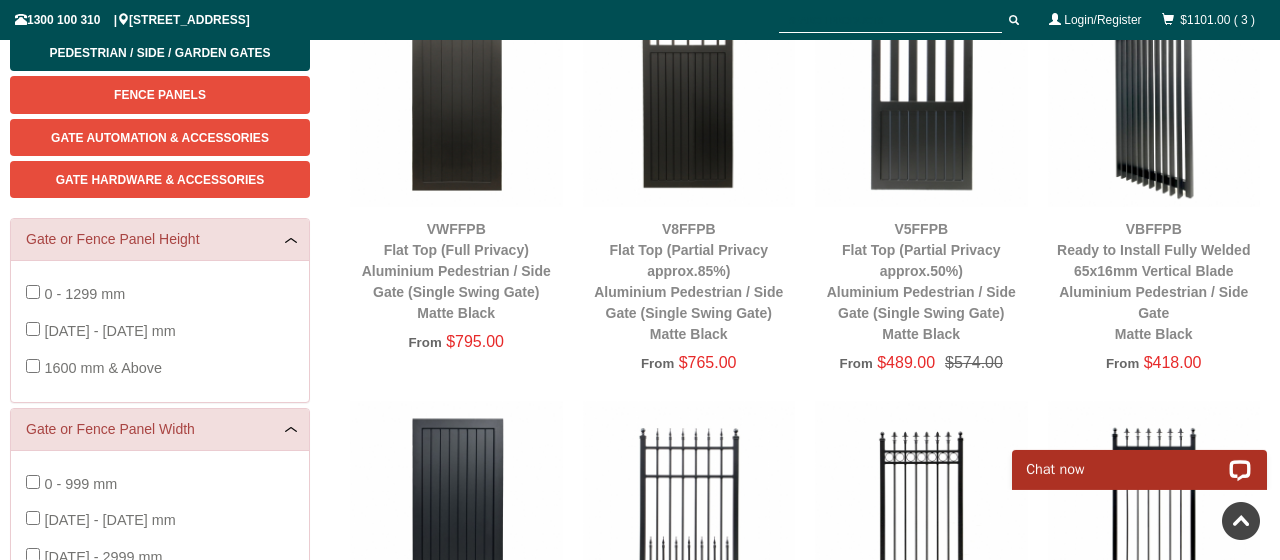 click at bounding box center (456, 100) 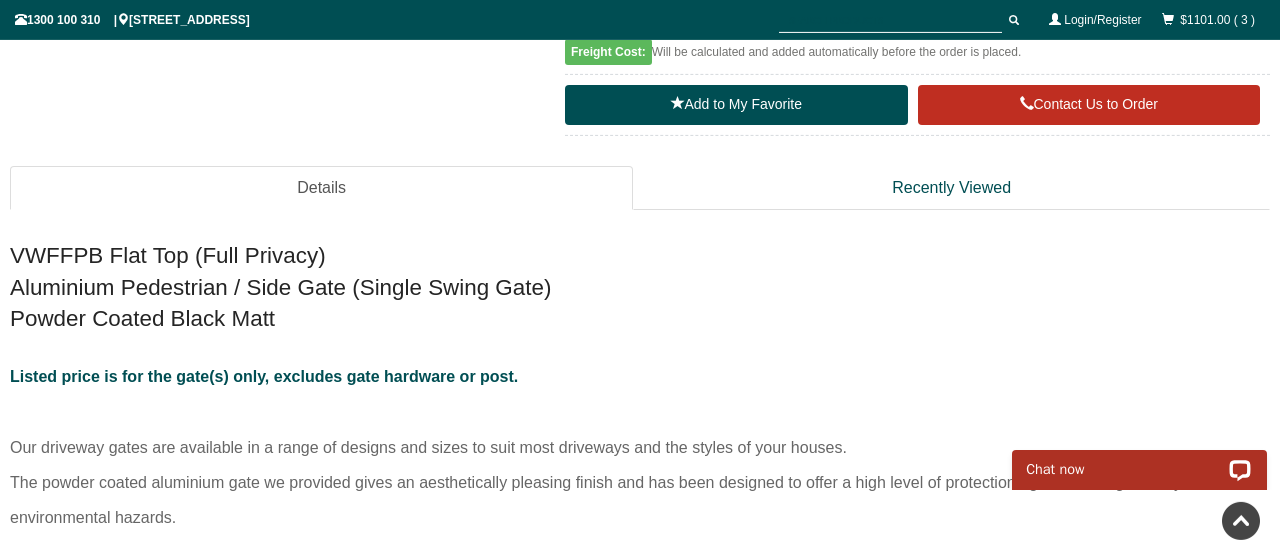 scroll, scrollTop: 1110, scrollLeft: 0, axis: vertical 